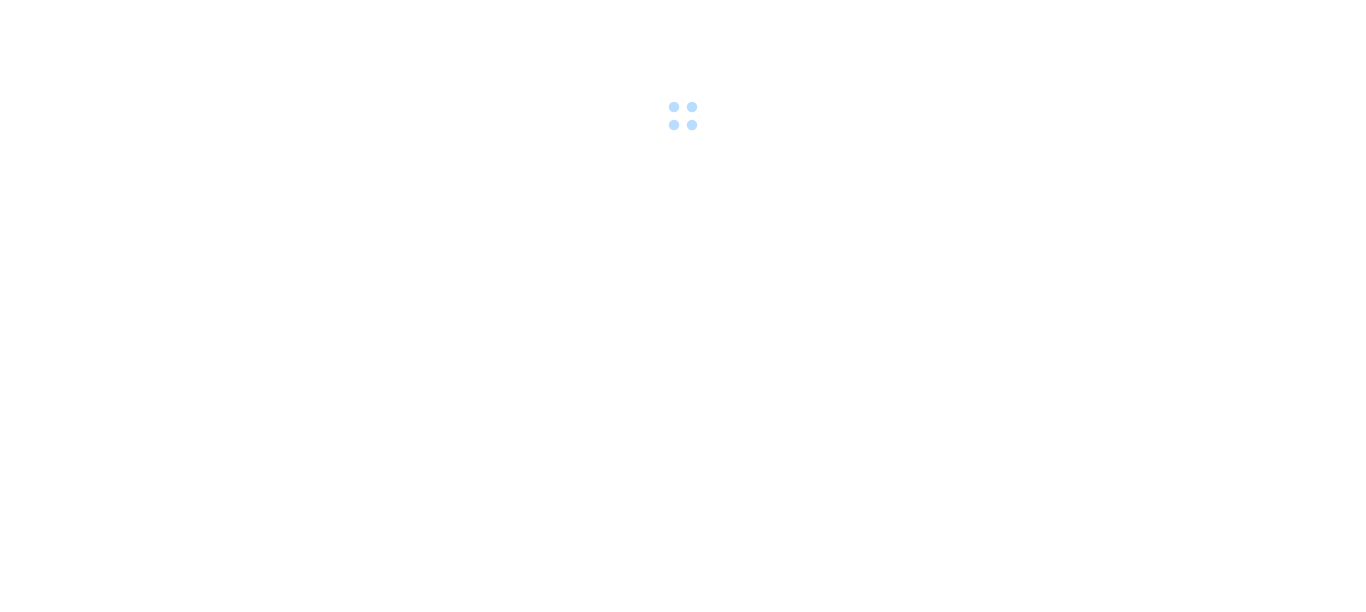 scroll, scrollTop: 0, scrollLeft: 0, axis: both 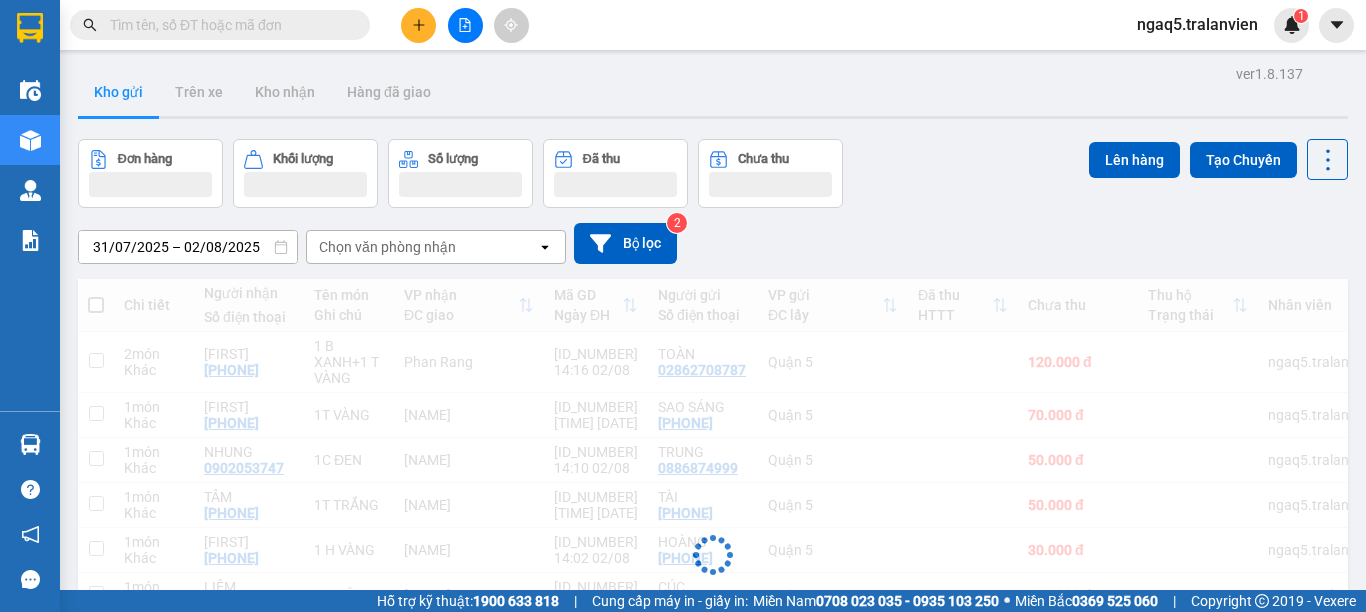 drag, startPoint x: 0, startPoint y: 0, endPoint x: 424, endPoint y: 28, distance: 424.92352 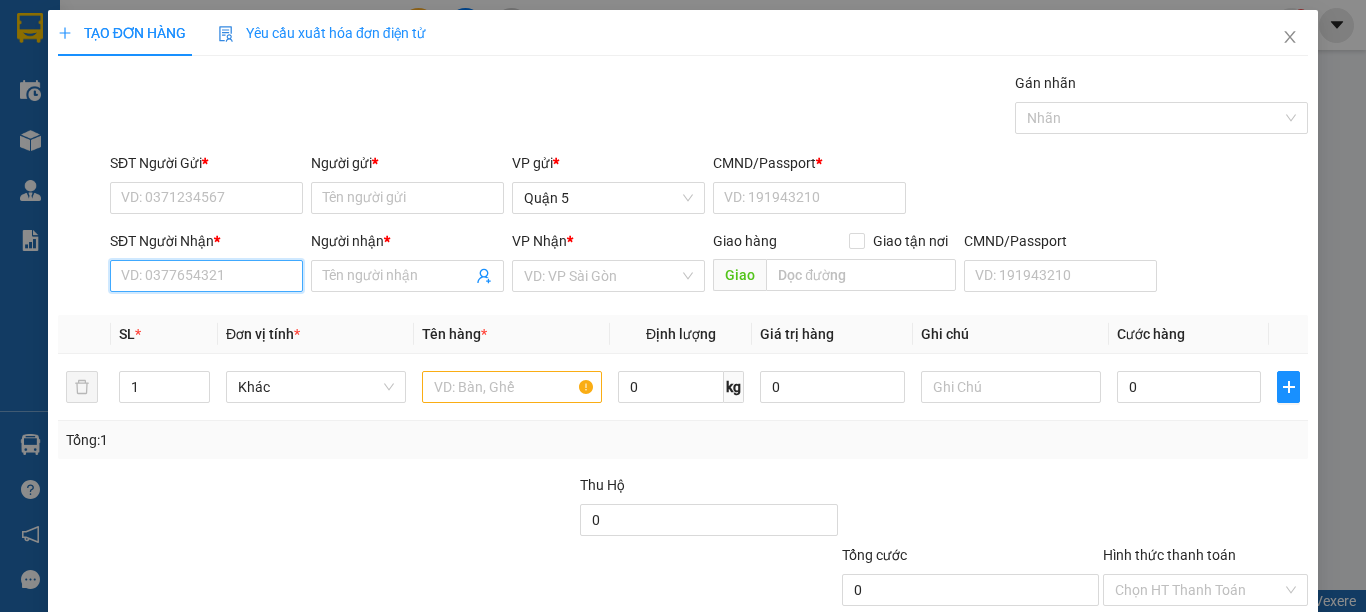 drag, startPoint x: 251, startPoint y: 270, endPoint x: 260, endPoint y: 262, distance: 12.0415945 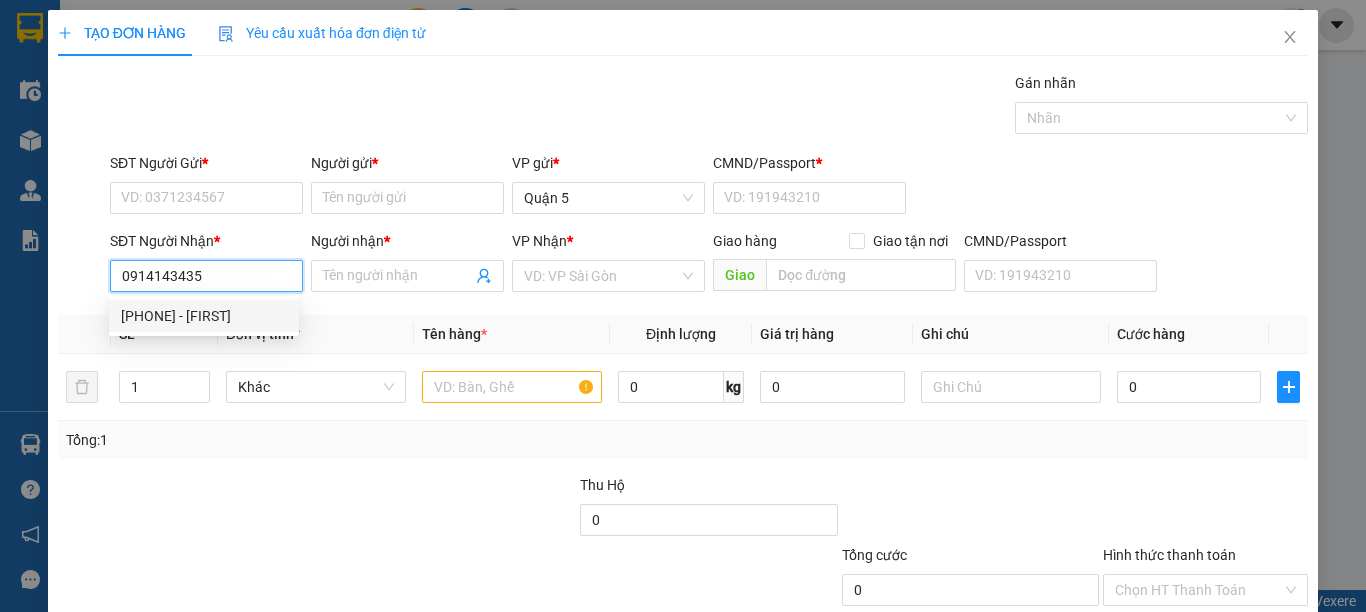 scroll, scrollTop: 128, scrollLeft: 0, axis: vertical 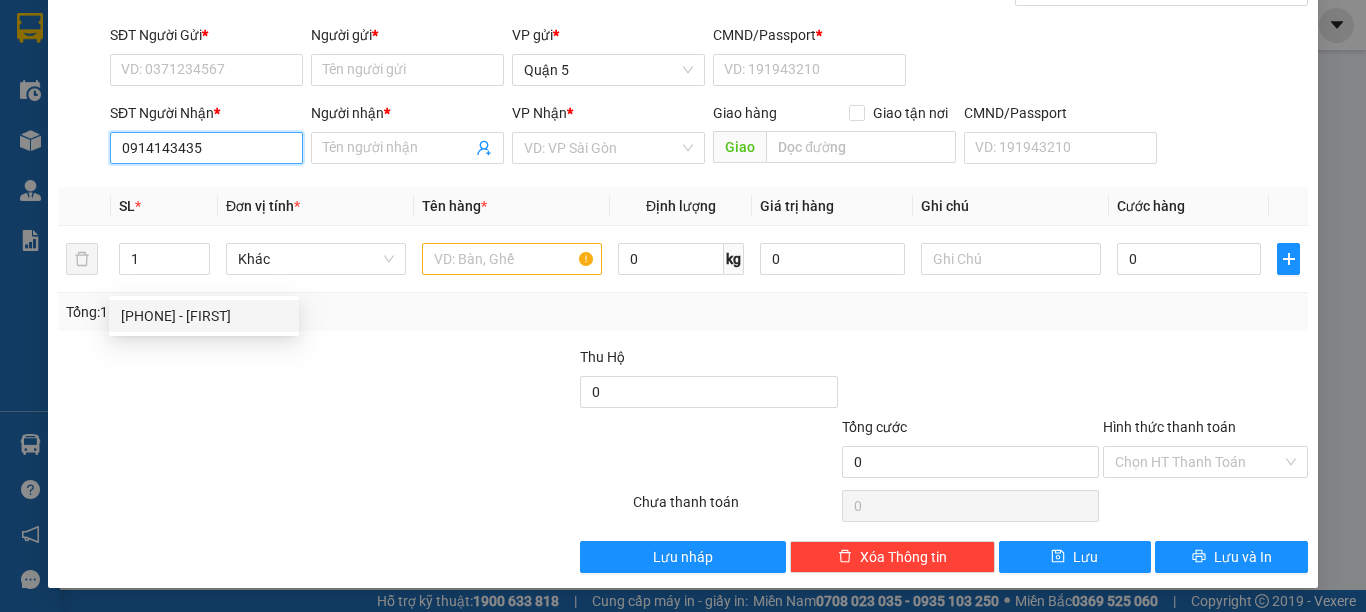 click on "0914143435" at bounding box center (206, 148) 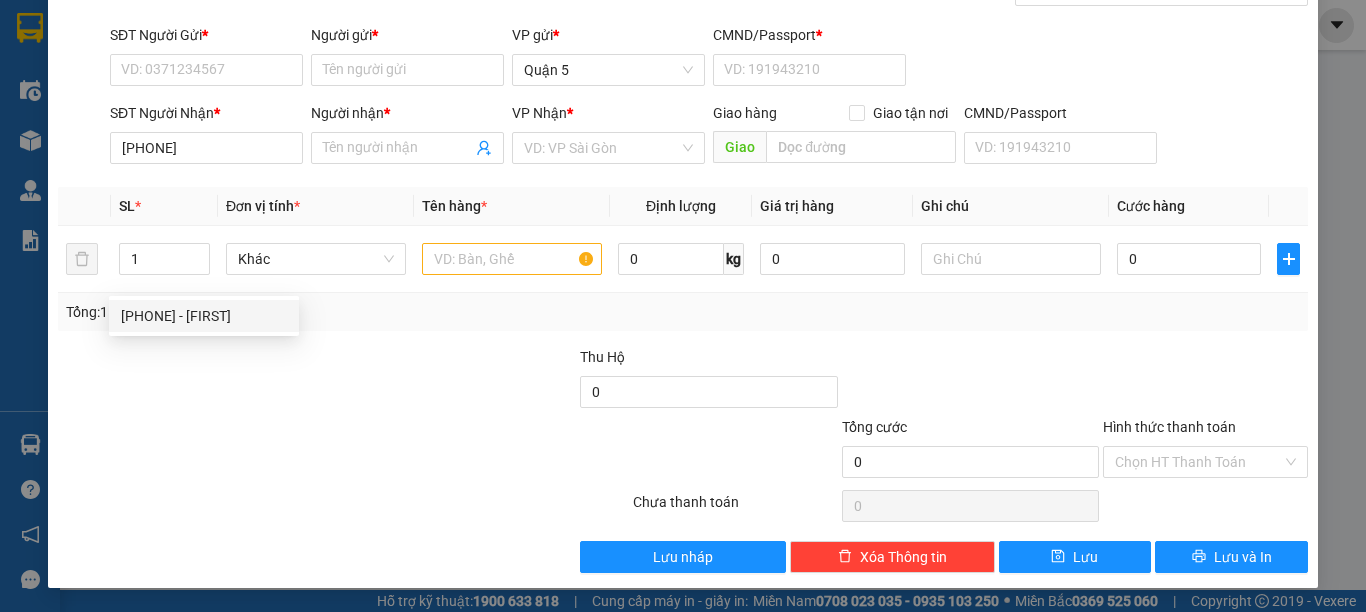 click on "Tổng:  1" at bounding box center (297, 312) 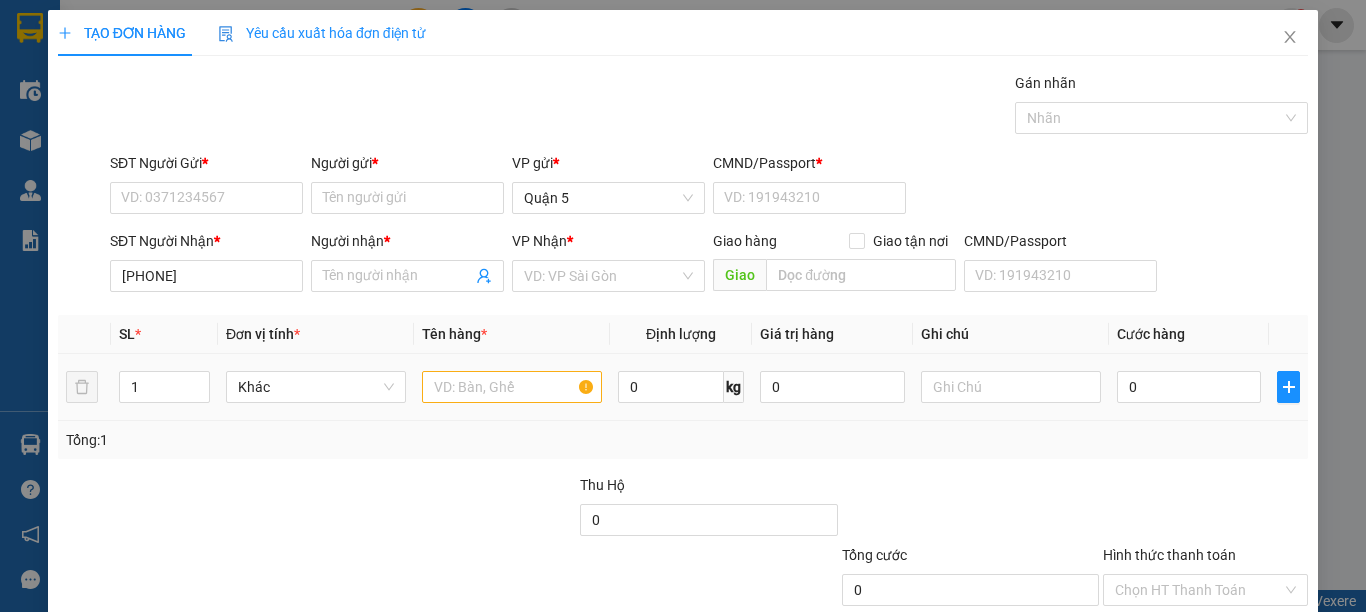 scroll, scrollTop: 128, scrollLeft: 0, axis: vertical 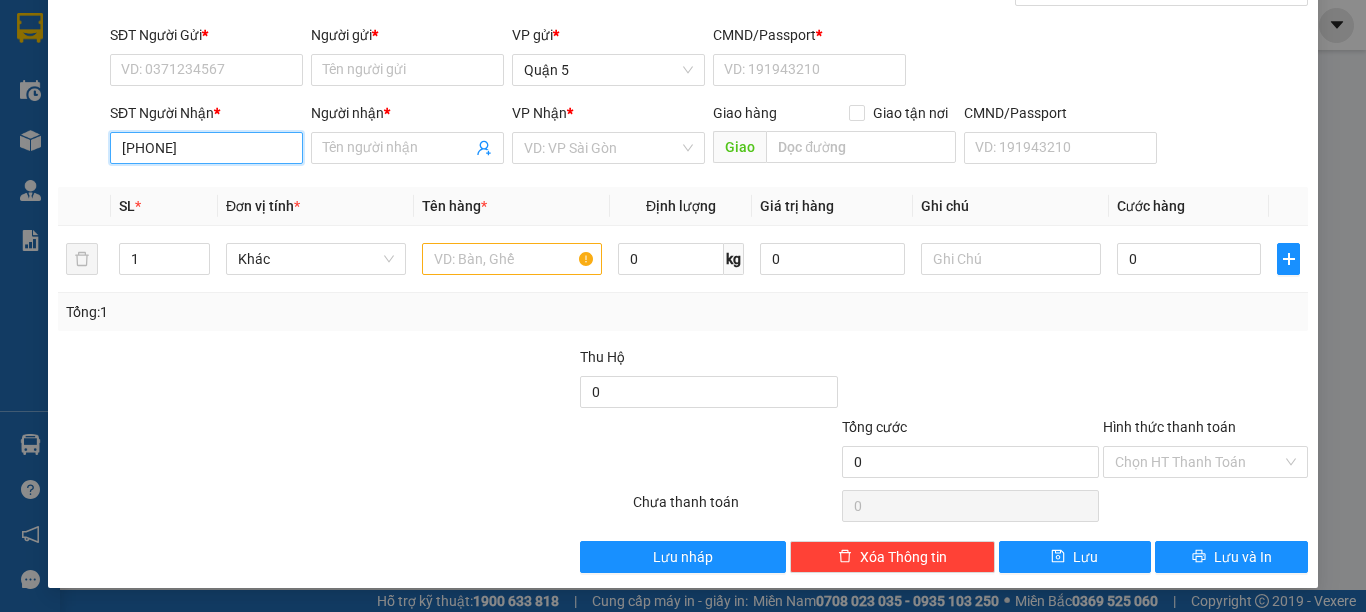 click on "091414343" at bounding box center [206, 148] 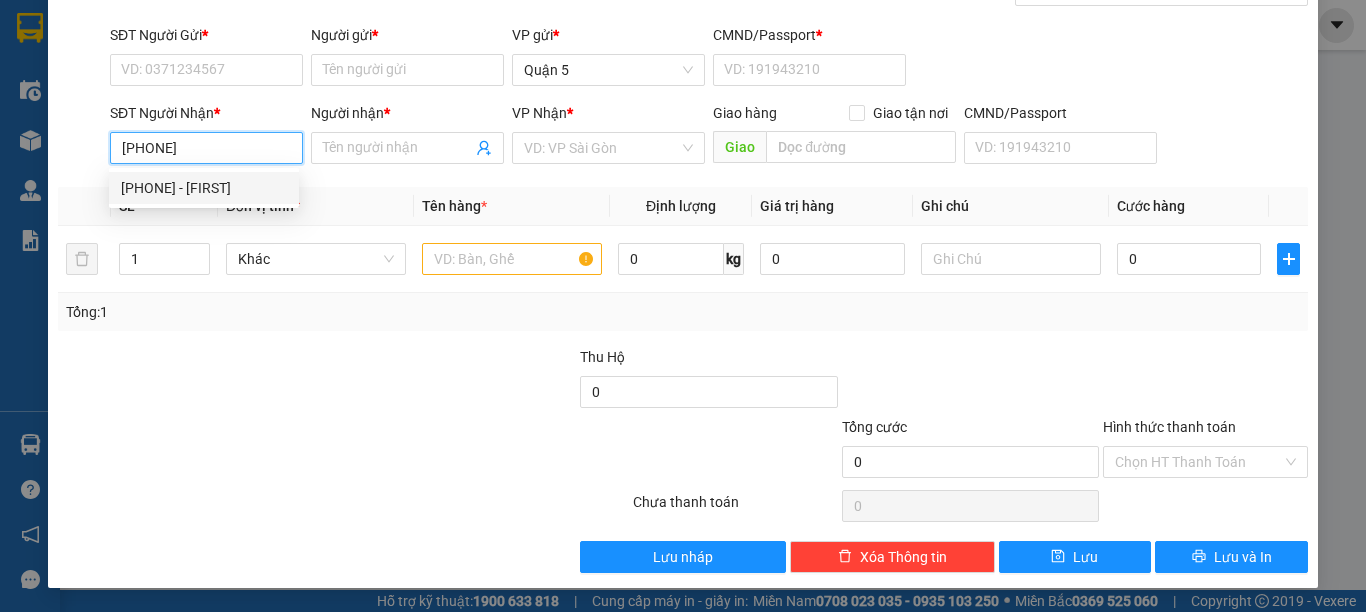 click on "0914143435 - TÂN TRANG" at bounding box center (204, 188) 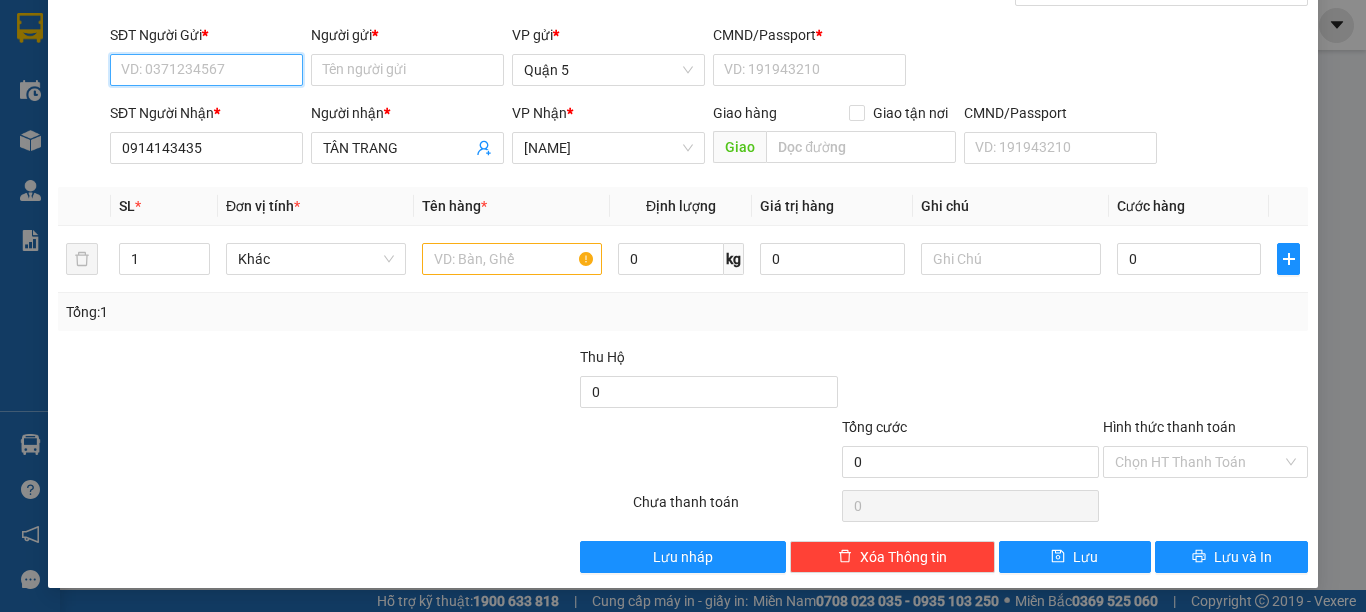 click on "SĐT Người Gửi  *" at bounding box center [206, 70] 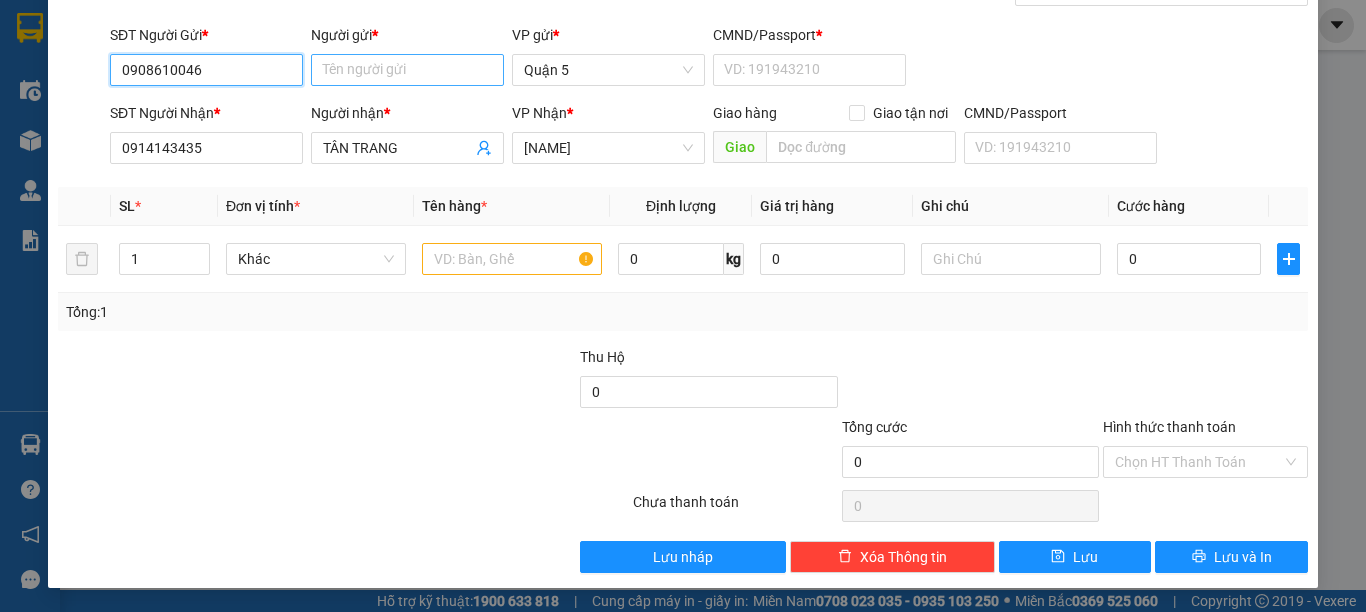 type on "0908610046" 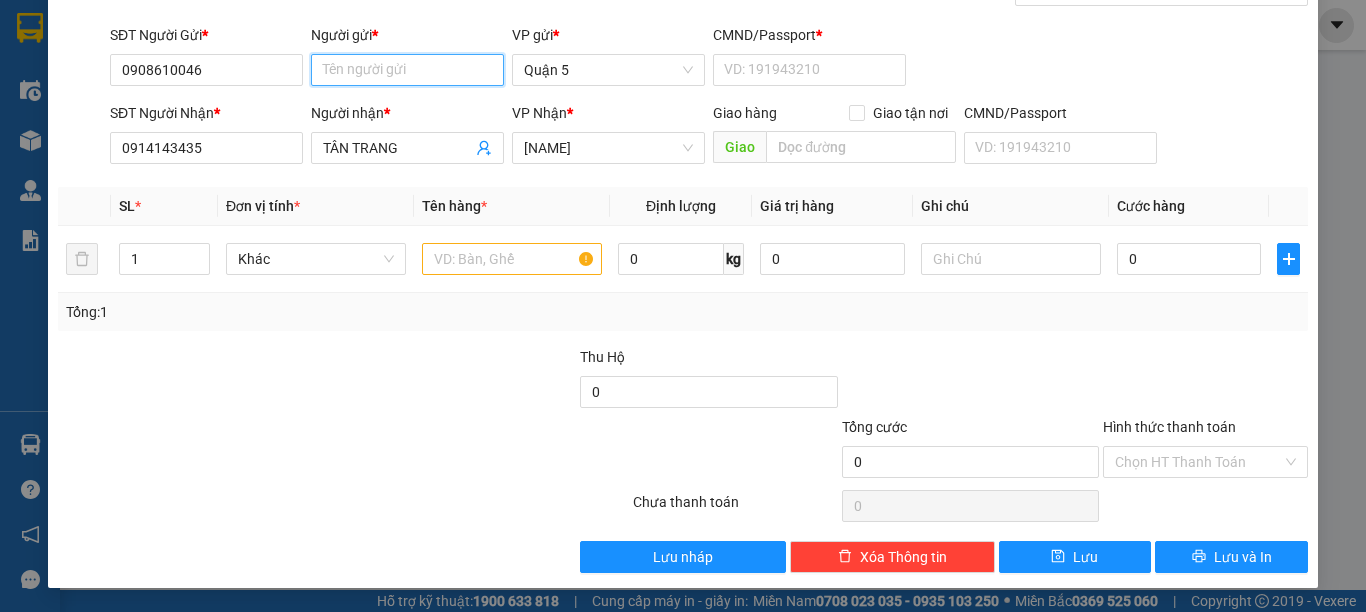 click on "Người gửi  *" at bounding box center [407, 70] 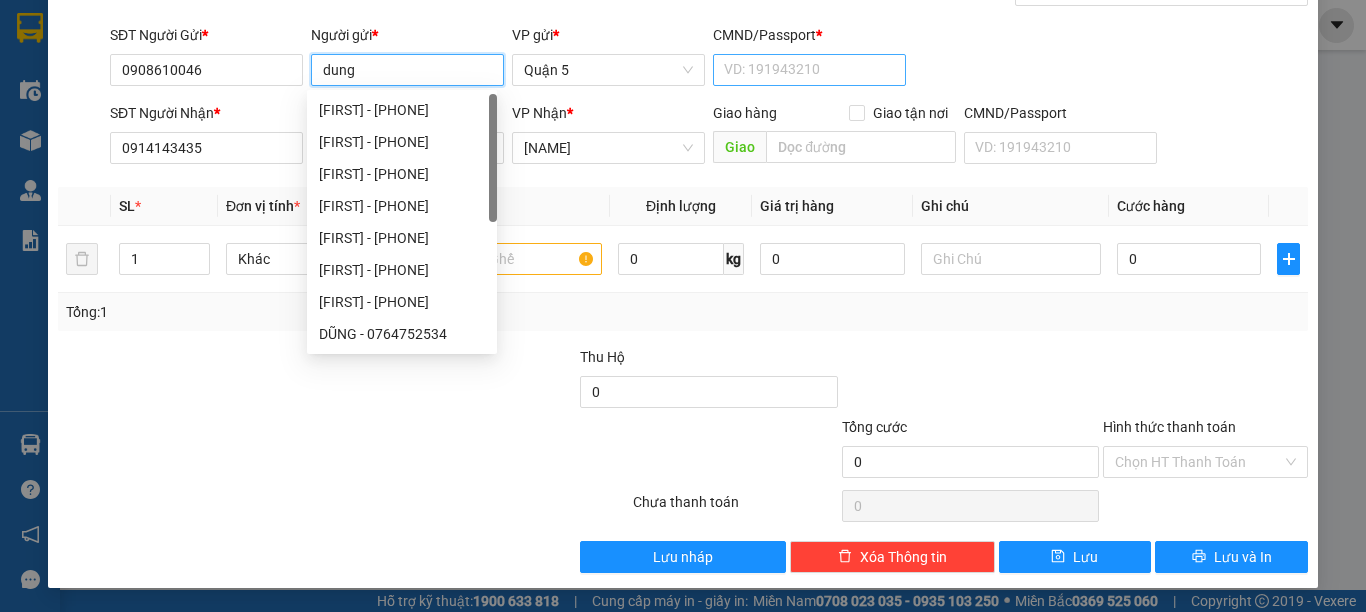 type on "dung" 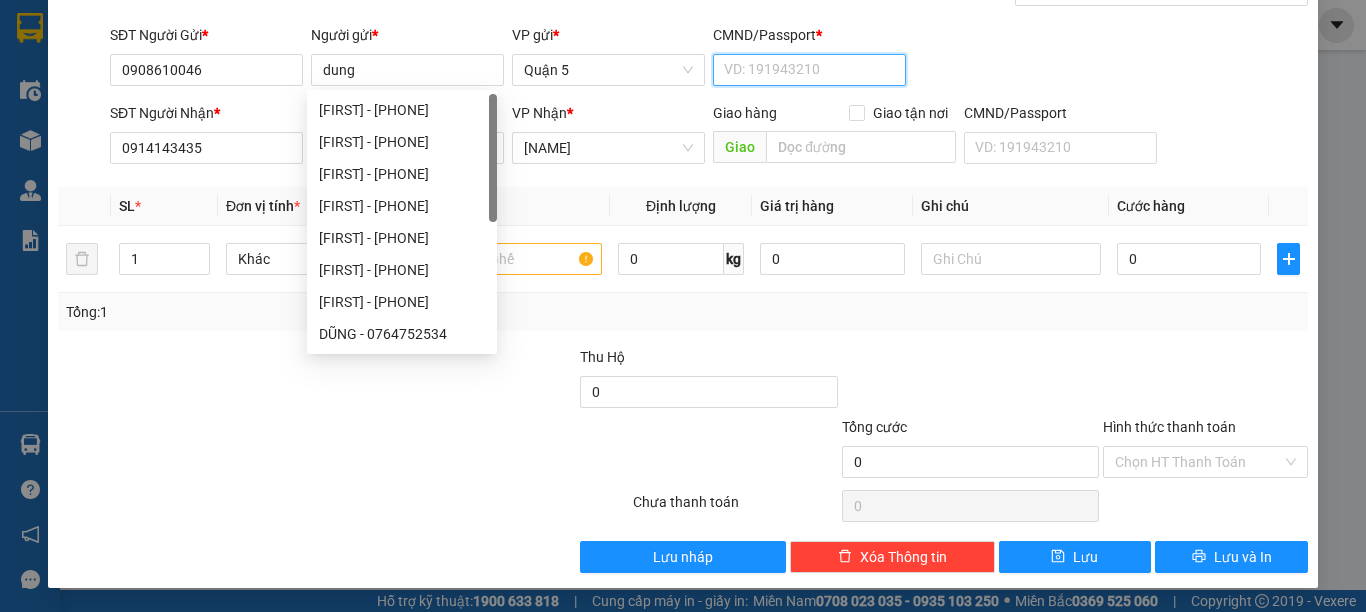 click on "CMND/Passport  *" at bounding box center [809, 70] 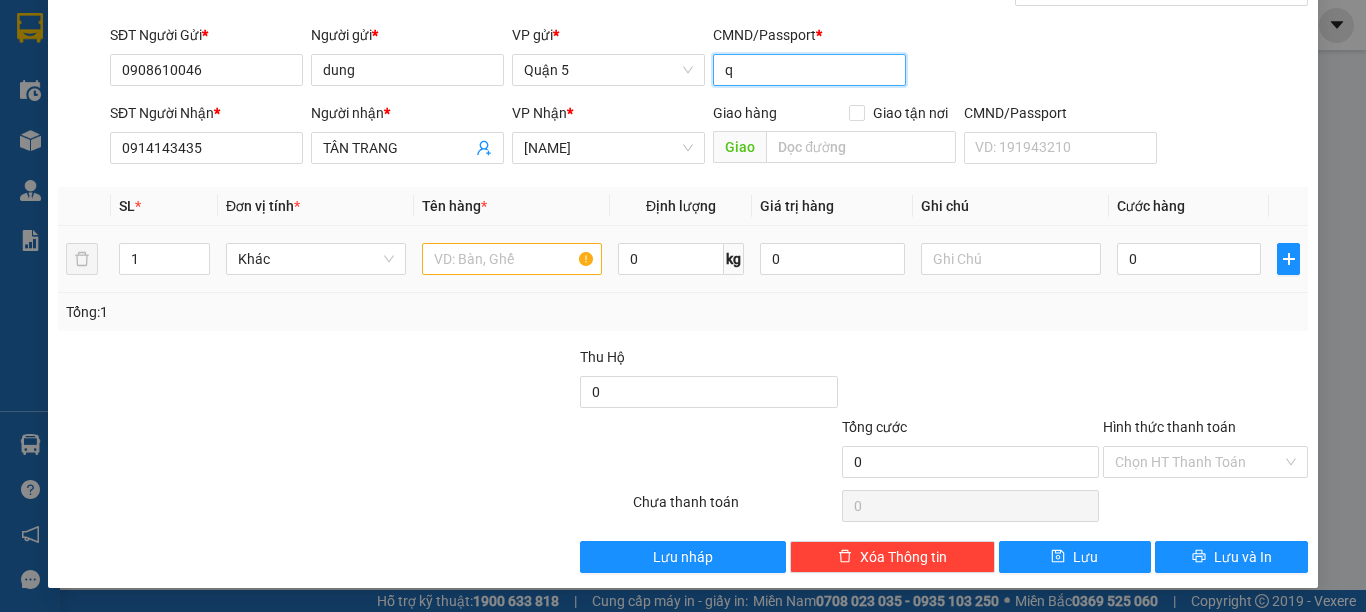 type on "q" 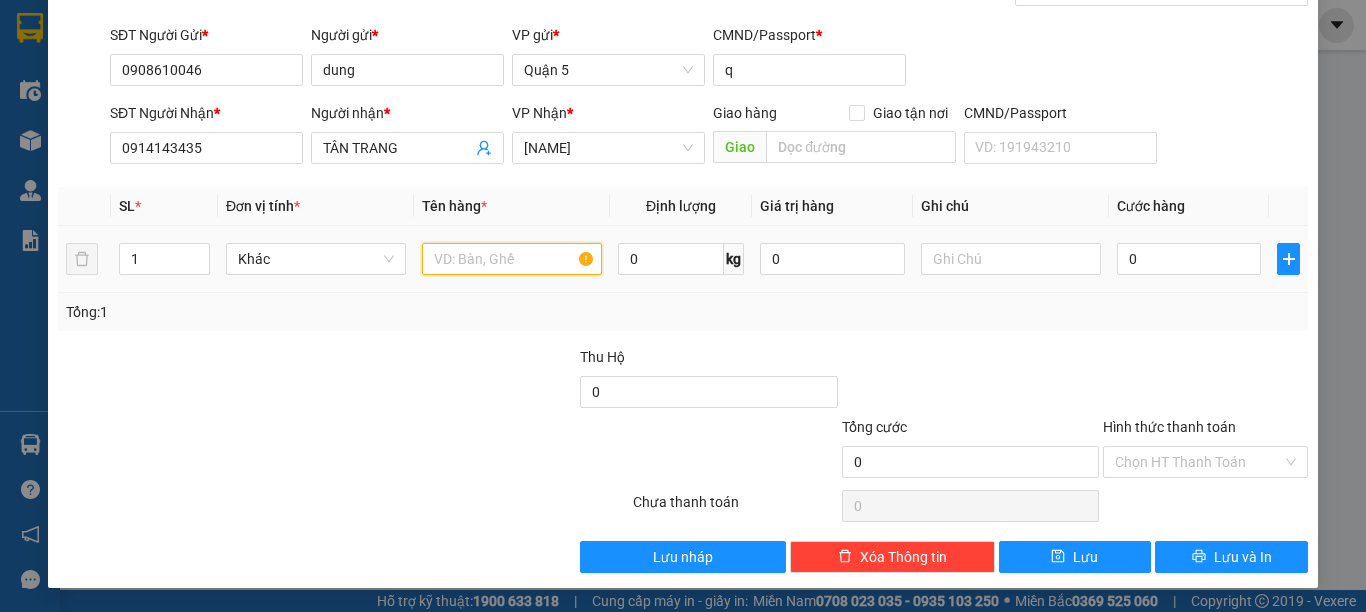 click at bounding box center [512, 259] 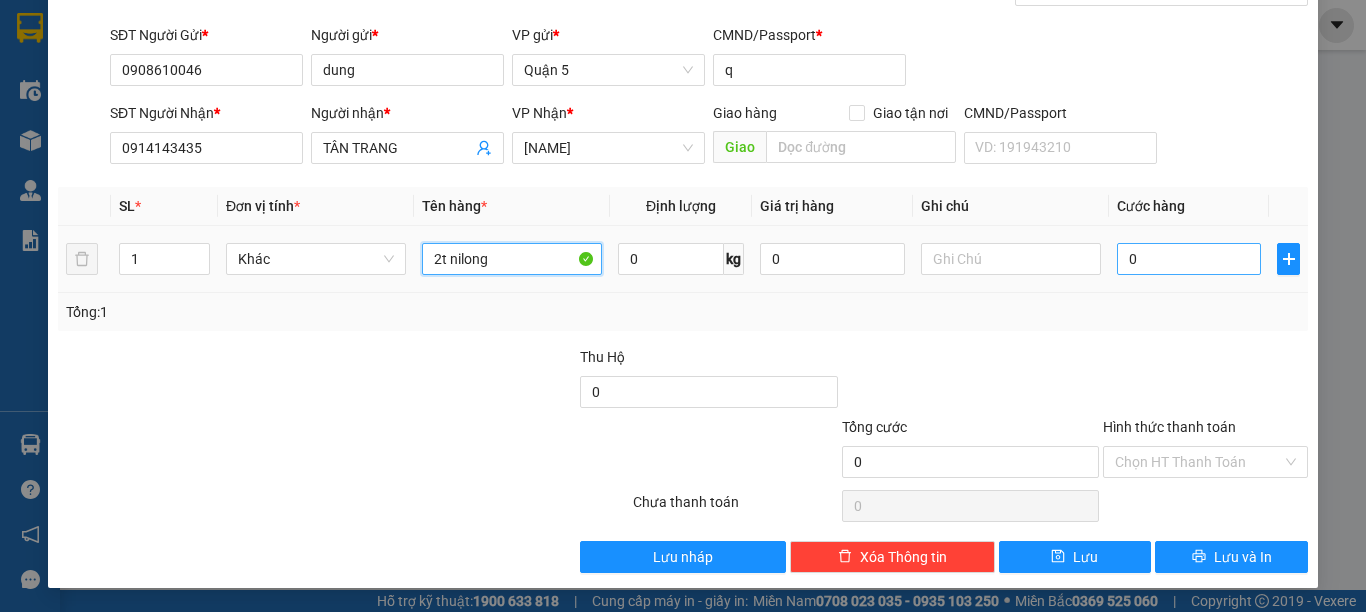 type on "2t nilong" 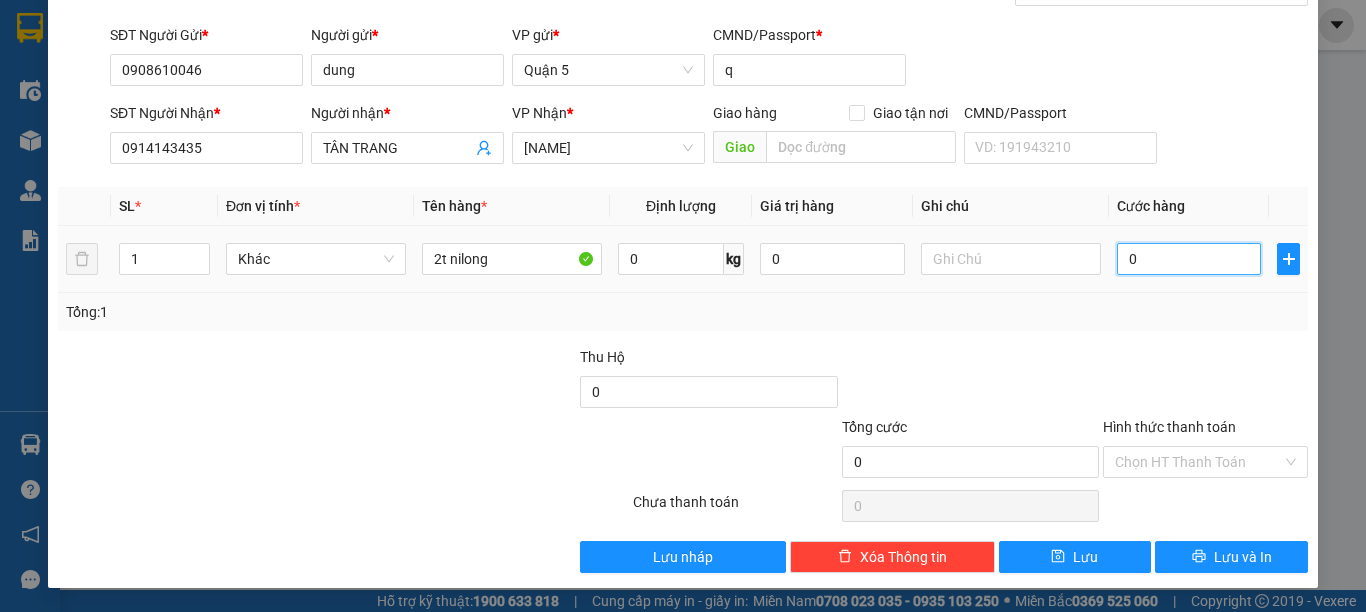 click on "0" at bounding box center [1189, 259] 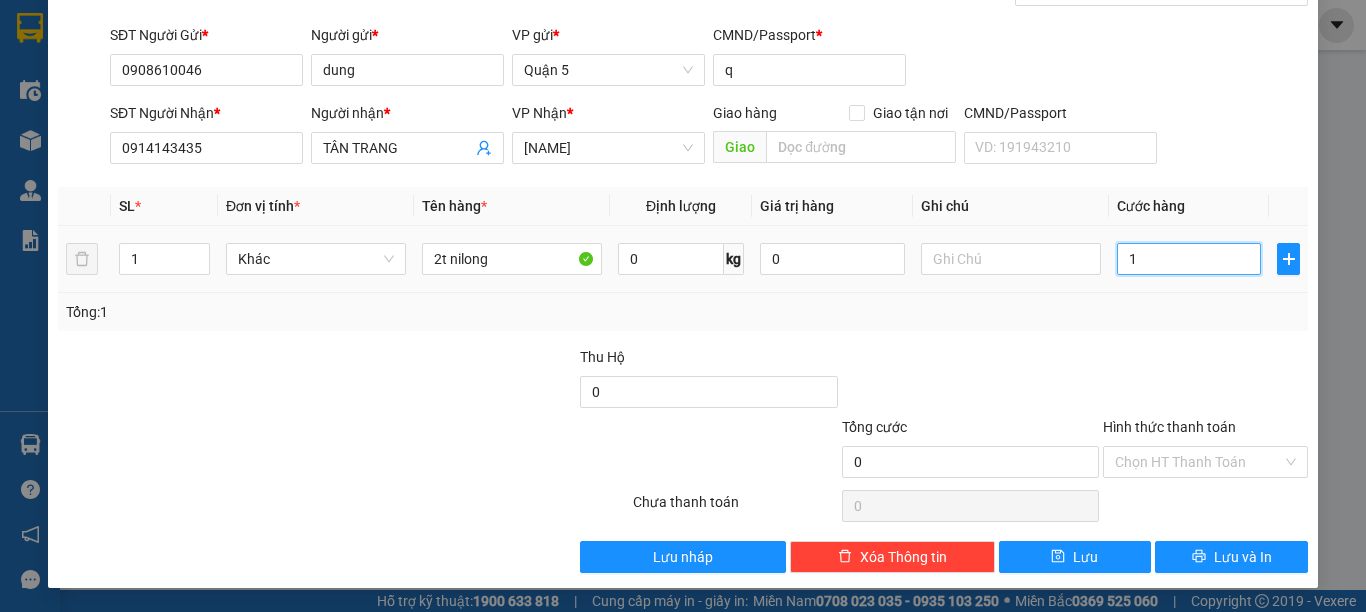 type on "1" 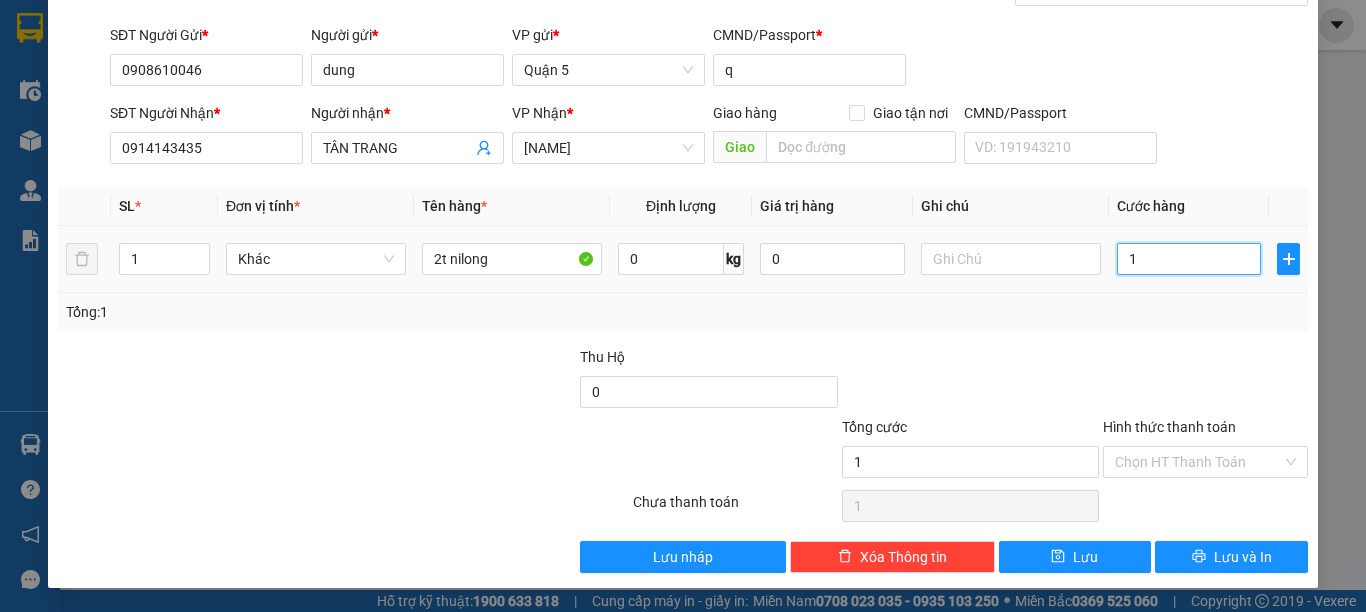 type on "10" 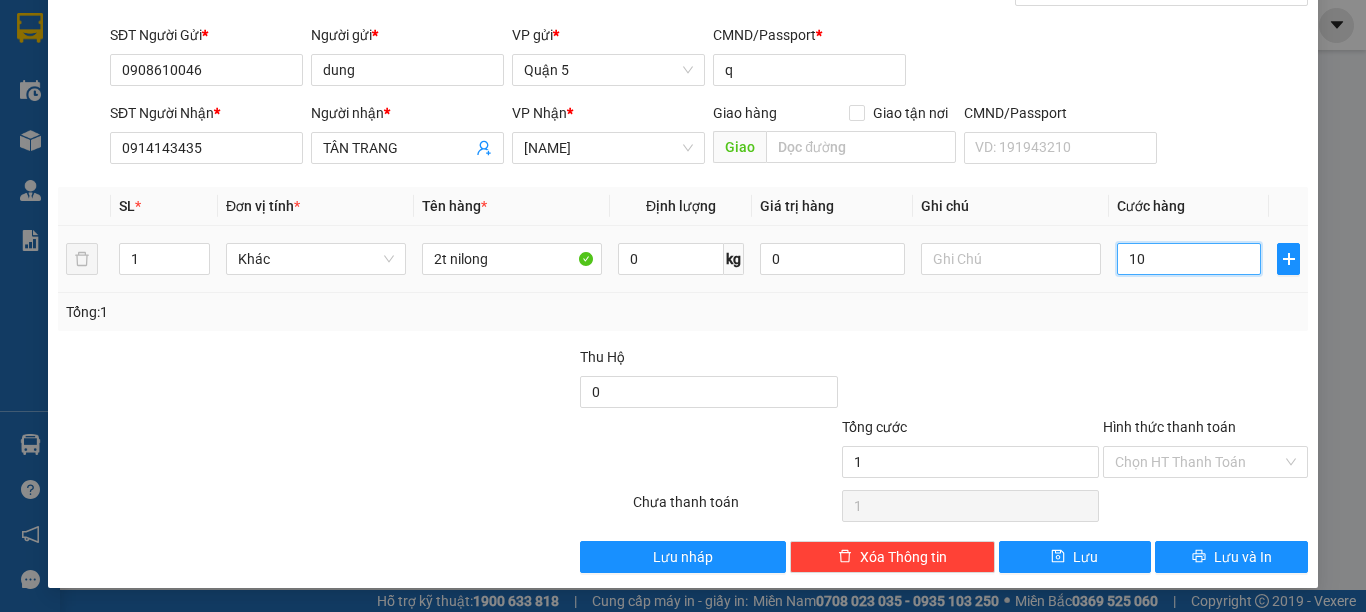 type on "10" 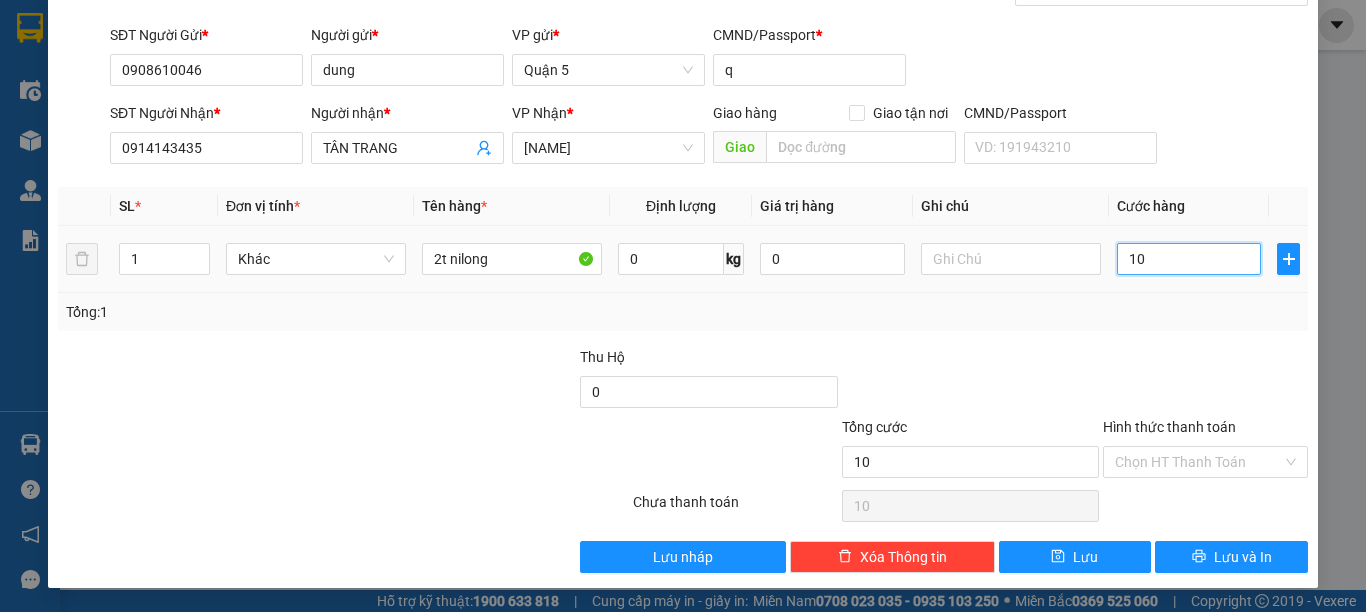 type on "100" 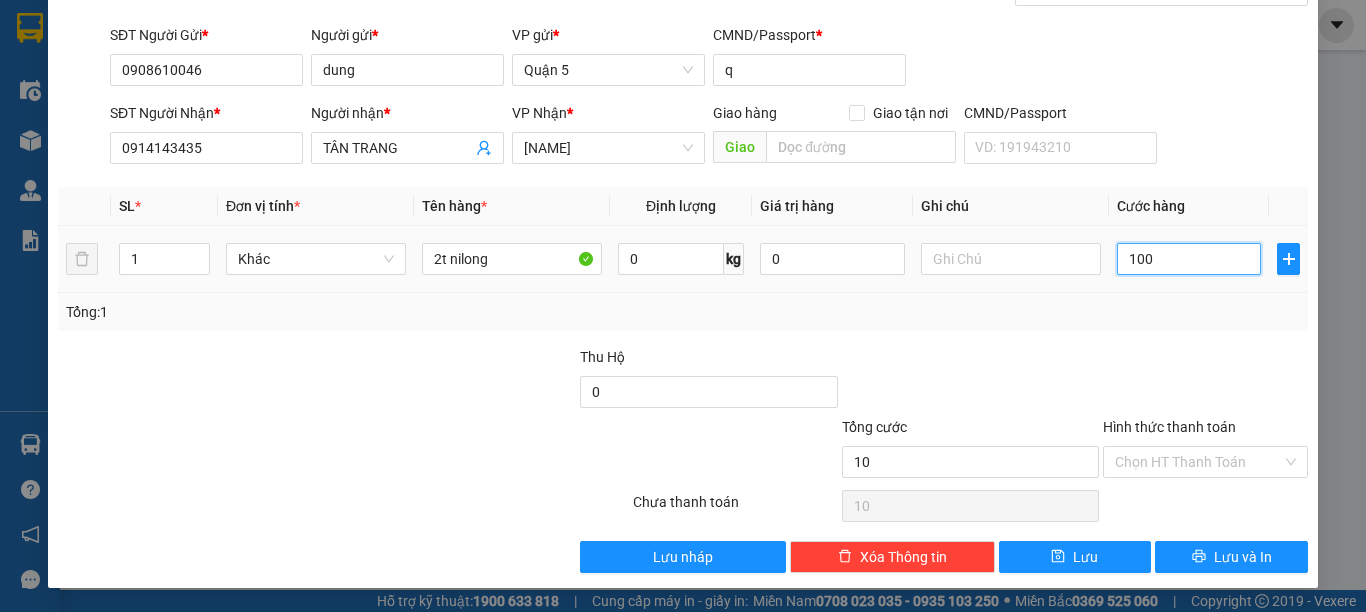 type on "100" 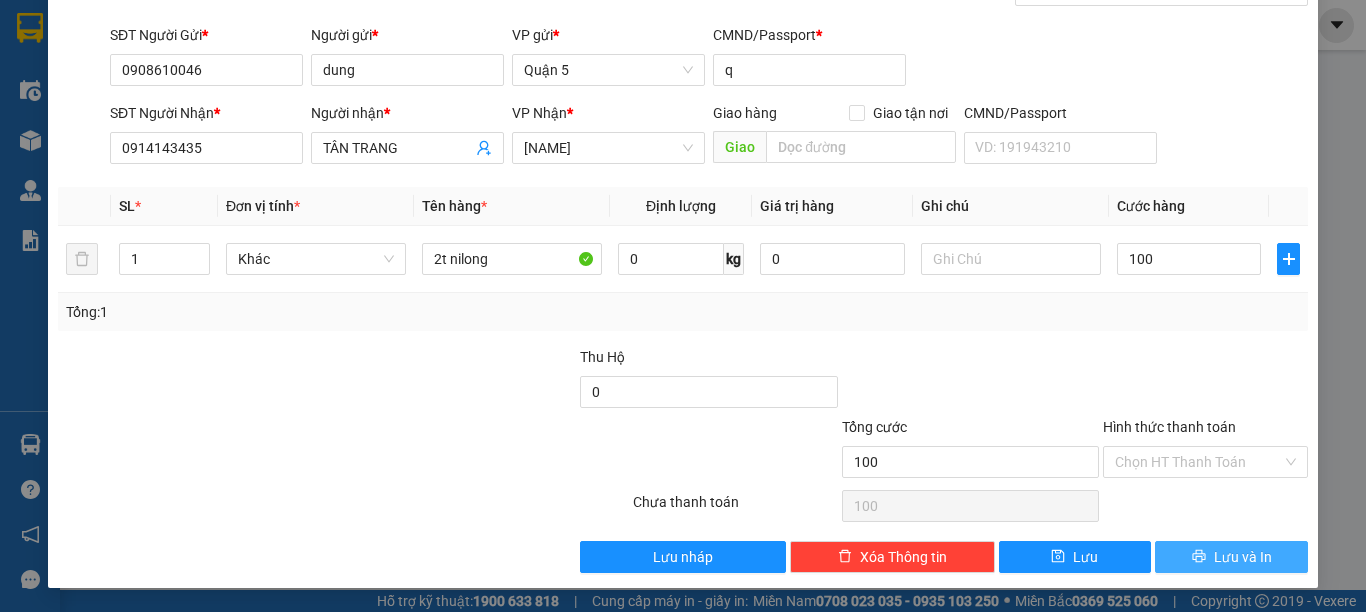 type on "100.000" 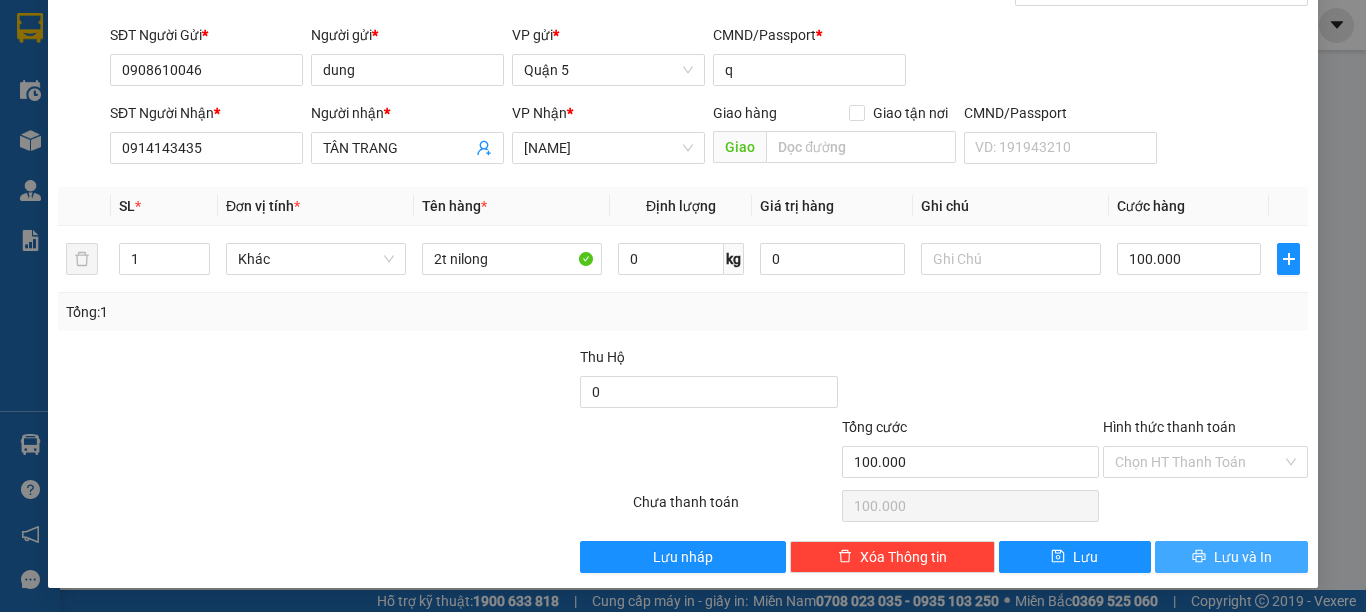 drag, startPoint x: 1208, startPoint y: 556, endPoint x: 1137, endPoint y: 436, distance: 139.43098 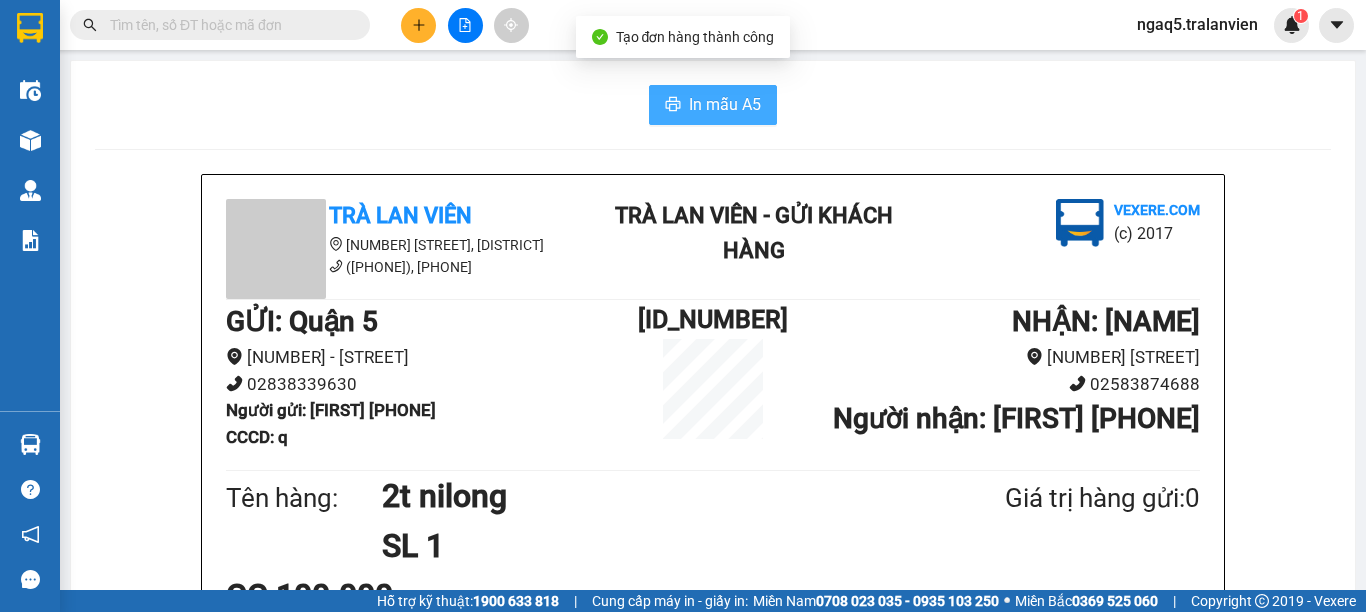 drag, startPoint x: 706, startPoint y: 100, endPoint x: 948, endPoint y: 356, distance: 352.2783 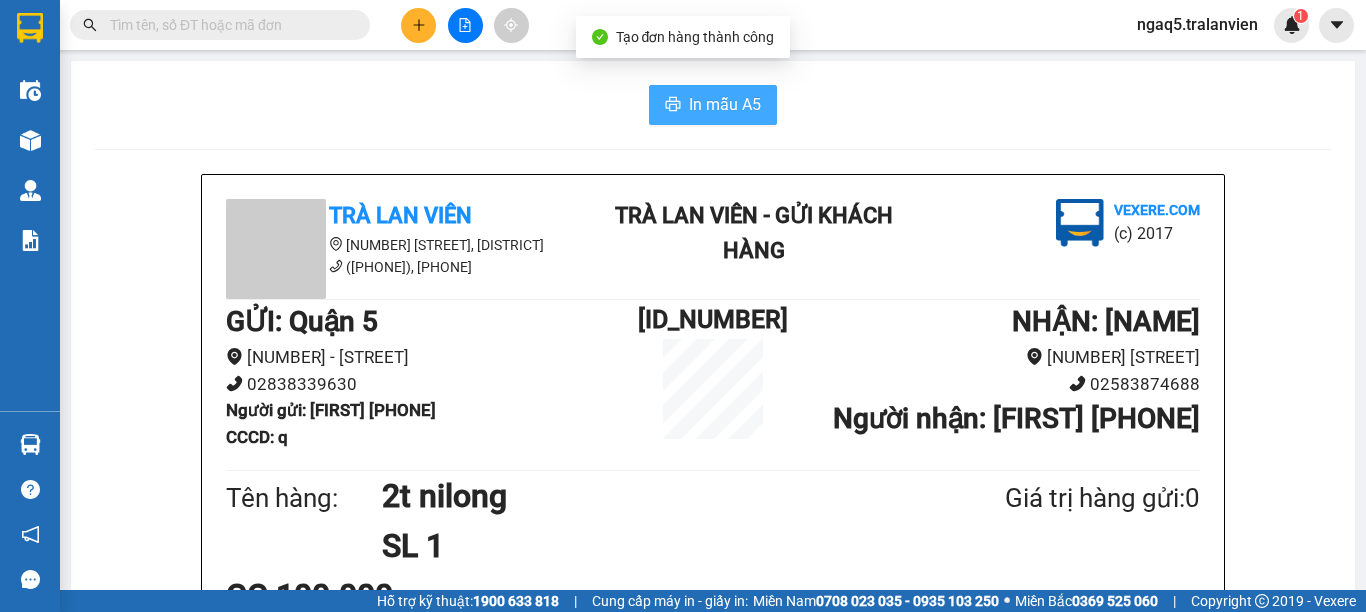 scroll, scrollTop: 0, scrollLeft: 0, axis: both 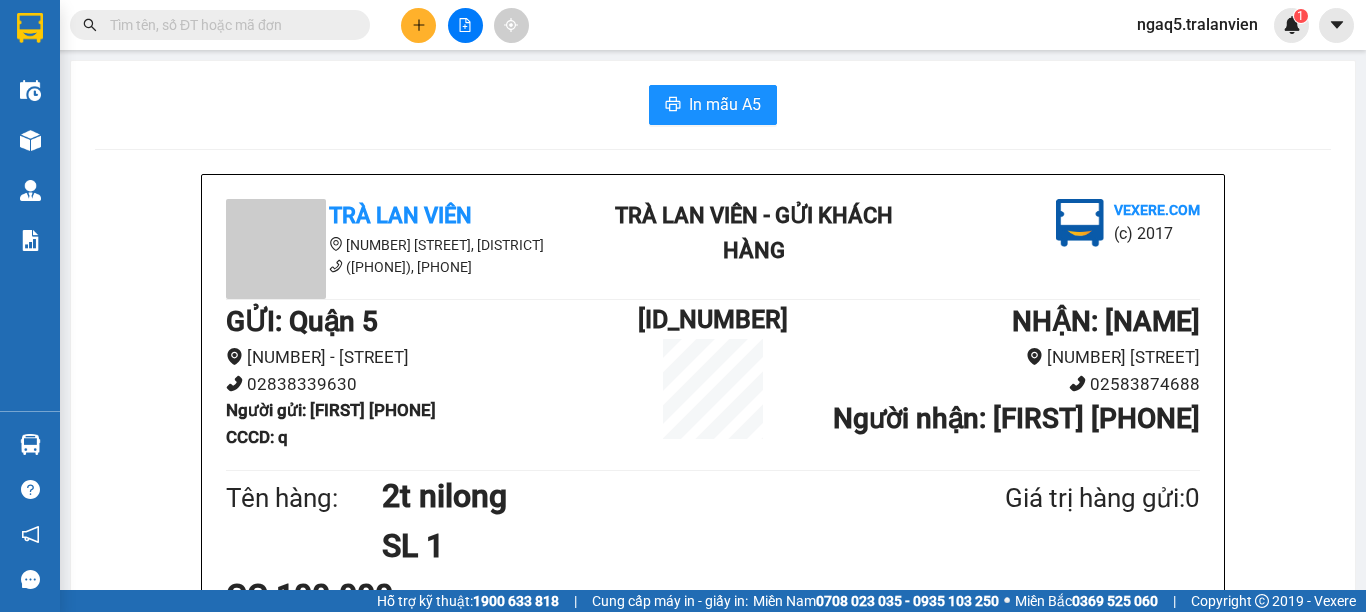 click on "In mẫu A5" at bounding box center [713, 105] 